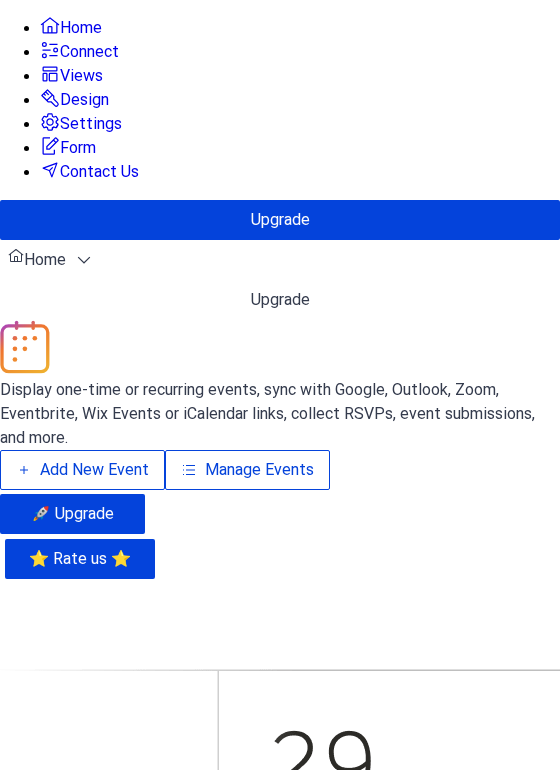 scroll, scrollTop: 0, scrollLeft: 0, axis: both 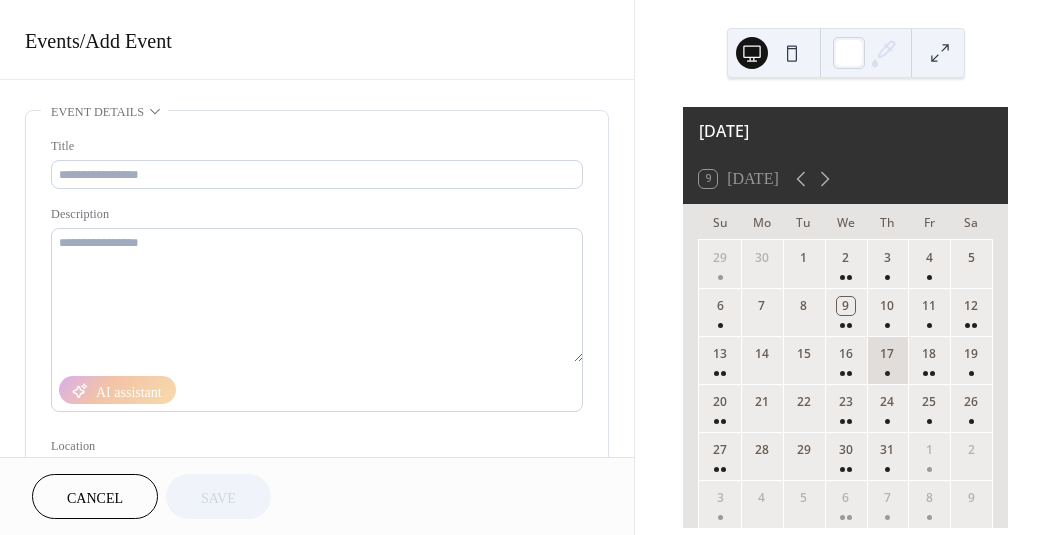 click on "17" at bounding box center [888, 360] 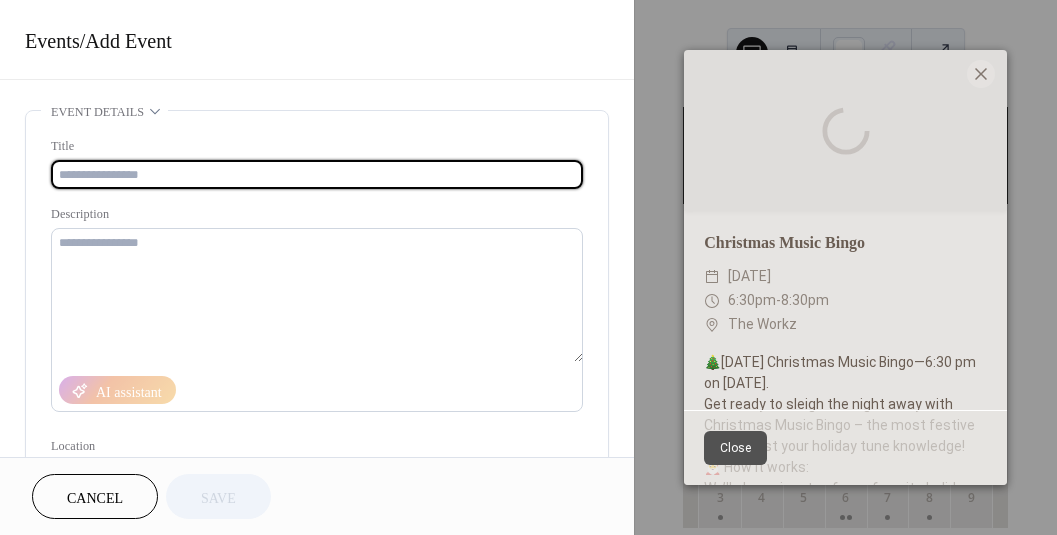click at bounding box center [317, 174] 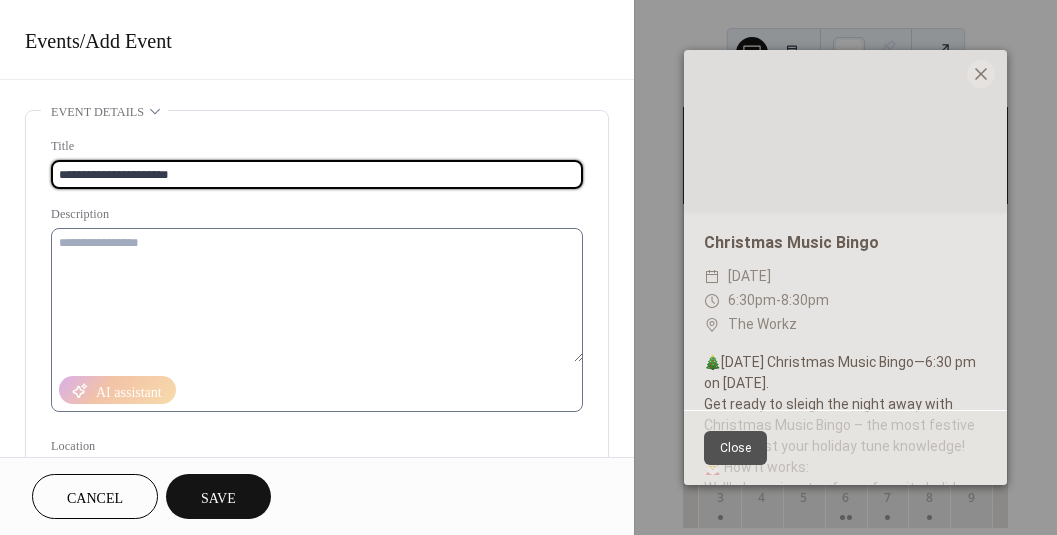 type on "**********" 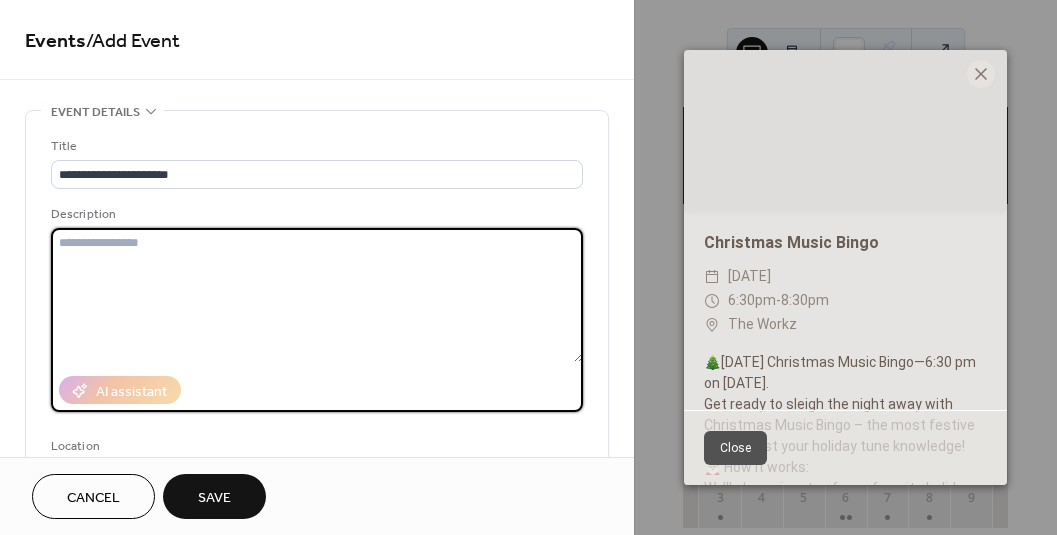 click at bounding box center [317, 295] 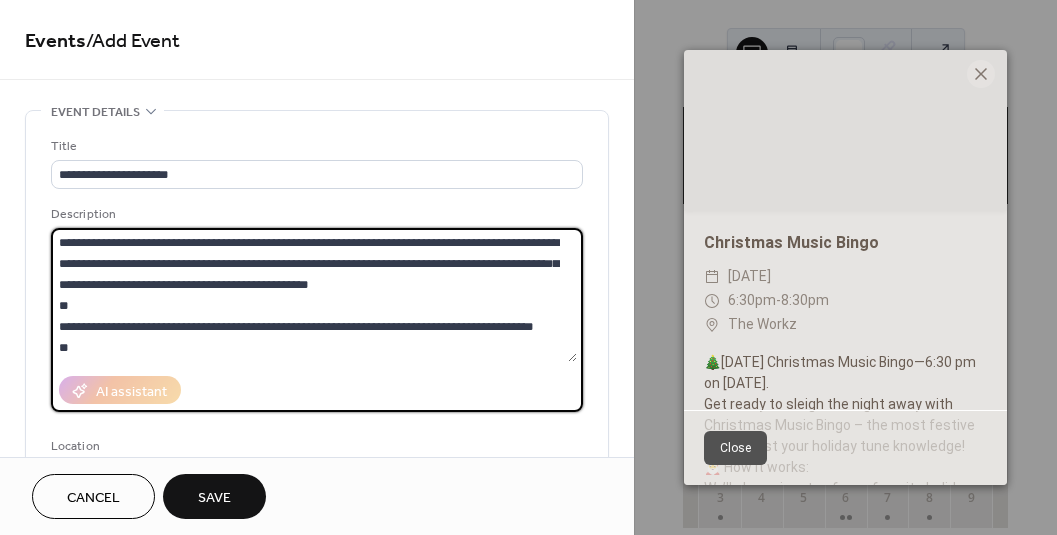 scroll, scrollTop: 357, scrollLeft: 0, axis: vertical 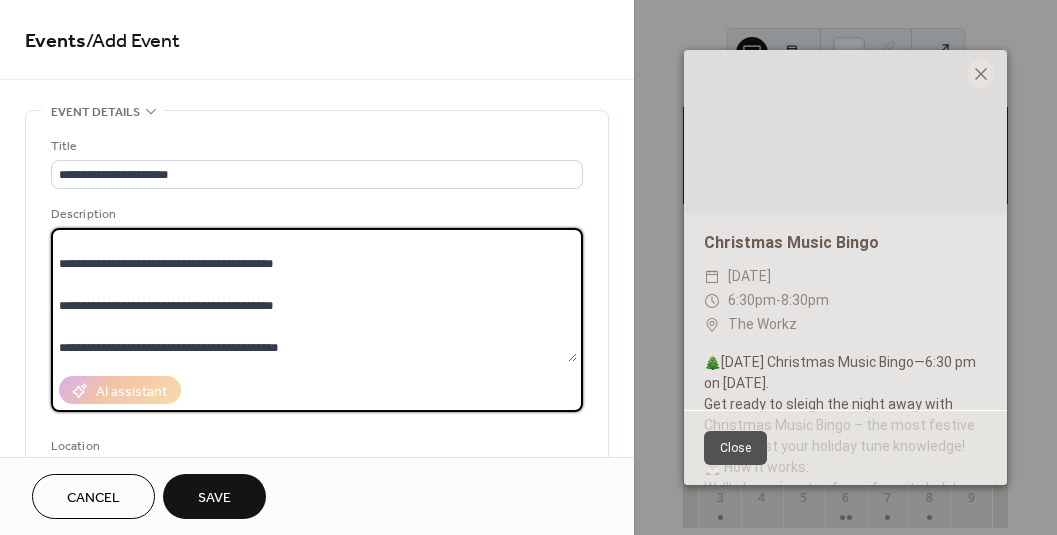 type on "**********" 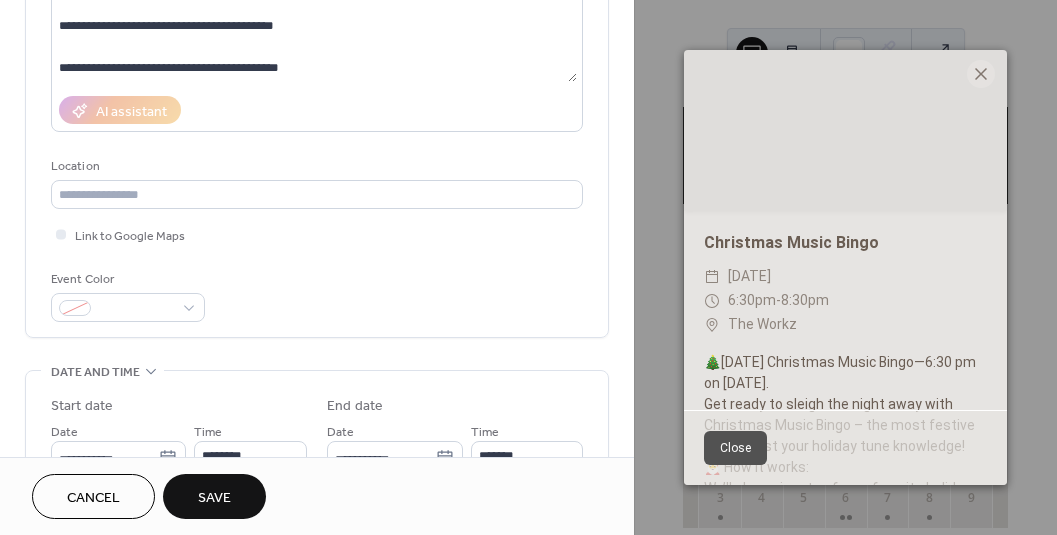 scroll, scrollTop: 400, scrollLeft: 0, axis: vertical 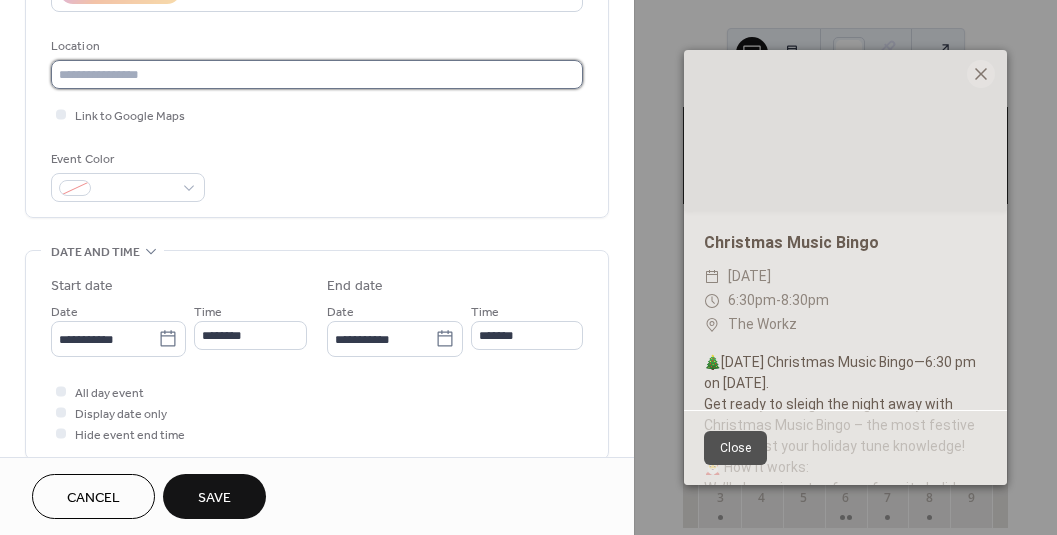 click at bounding box center [317, 74] 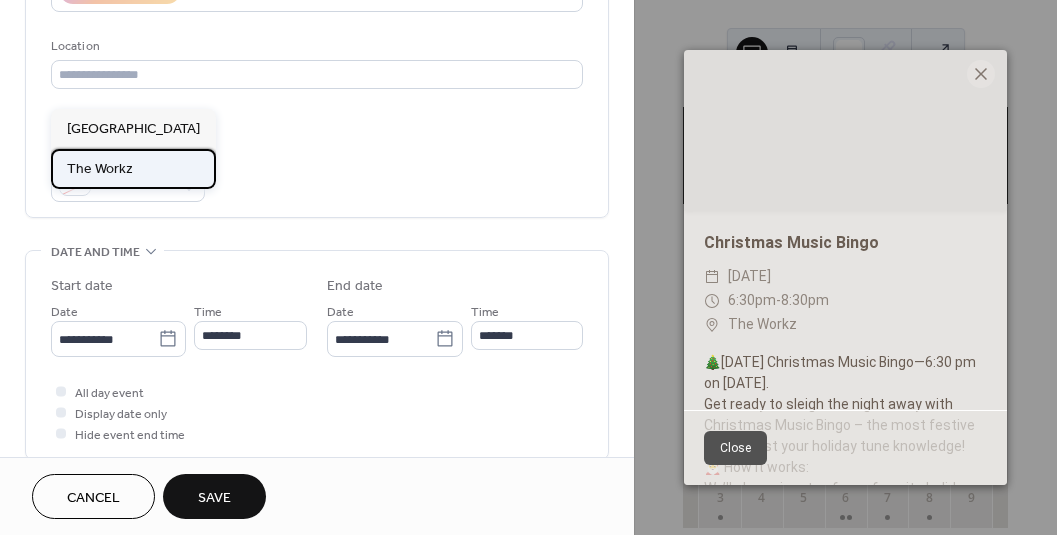 click on "The Workz" at bounding box center [100, 169] 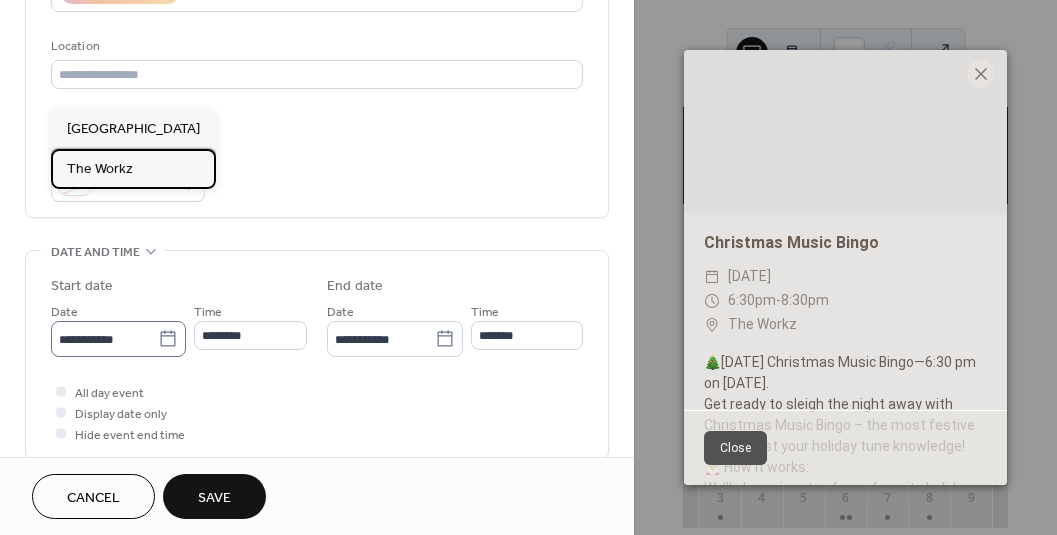 type on "*********" 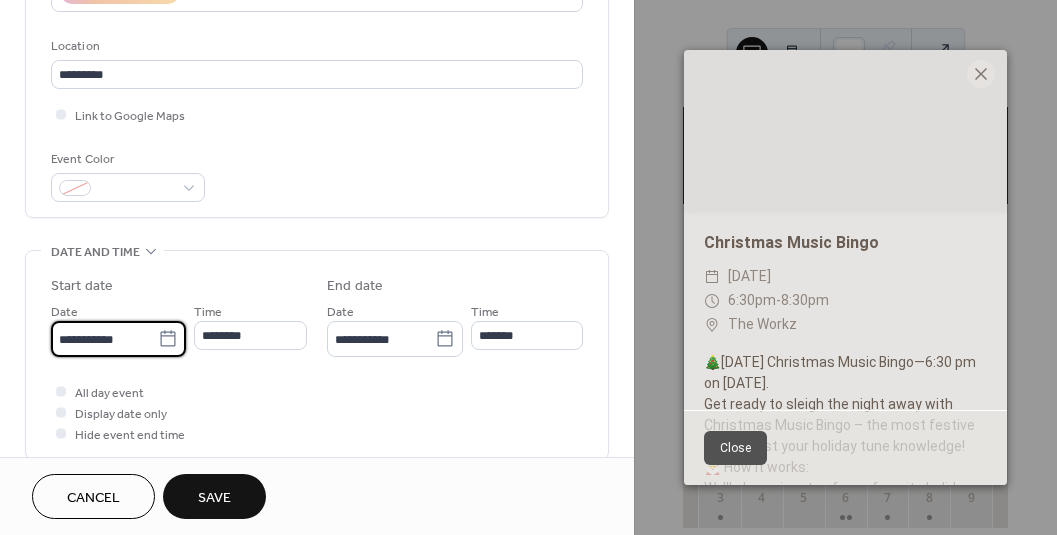 click on "**********" at bounding box center [104, 339] 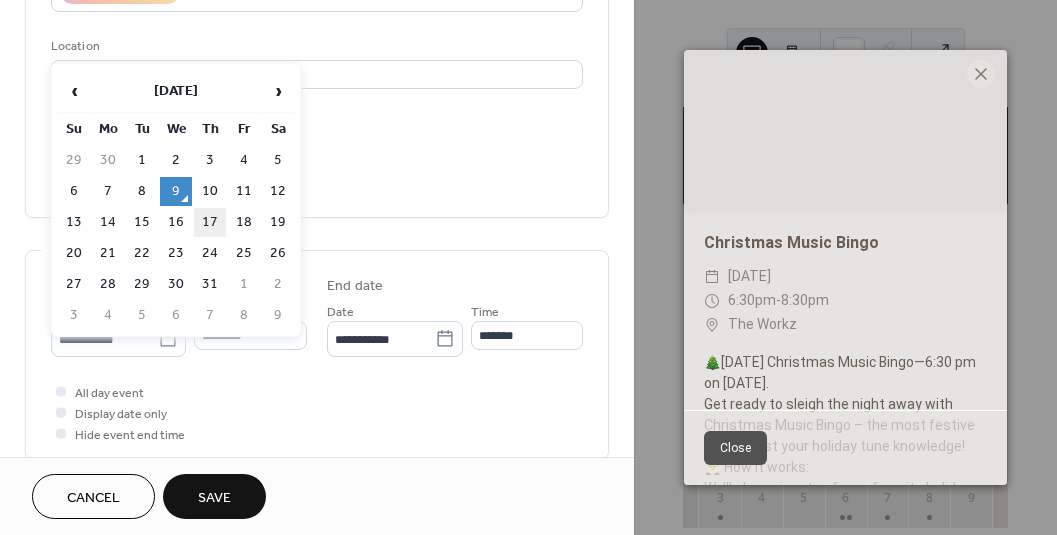 click on "17" at bounding box center (210, 222) 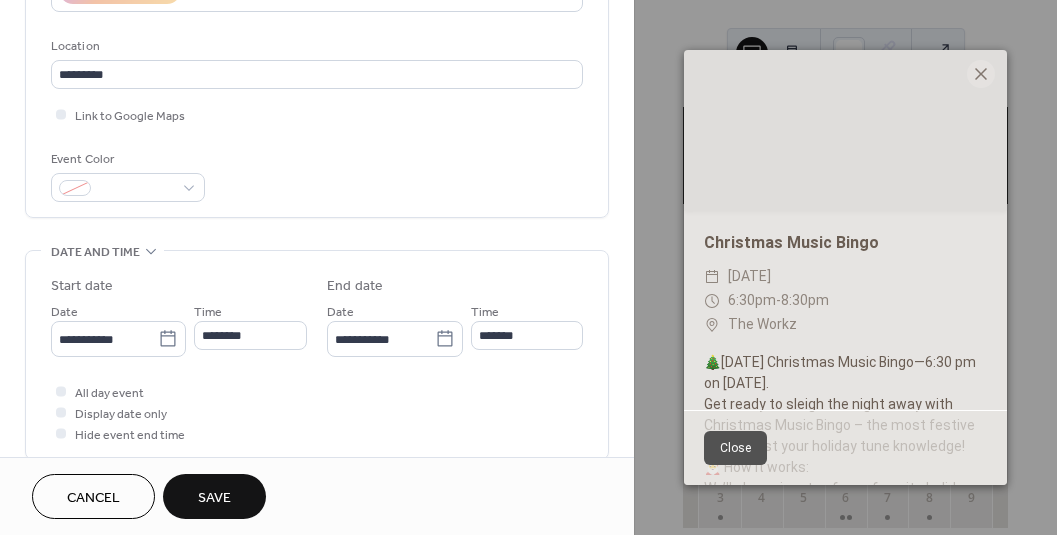 type on "**********" 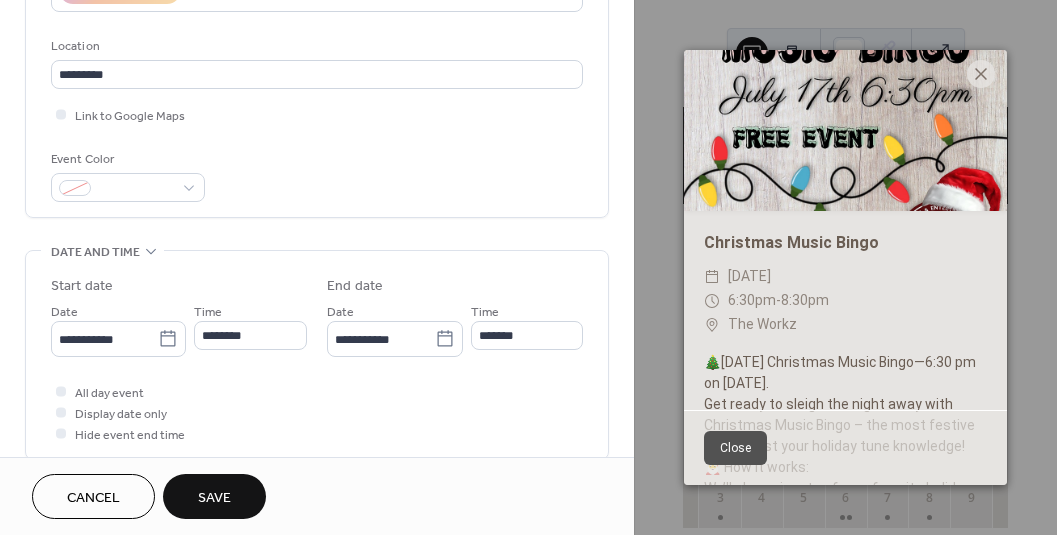 type on "**********" 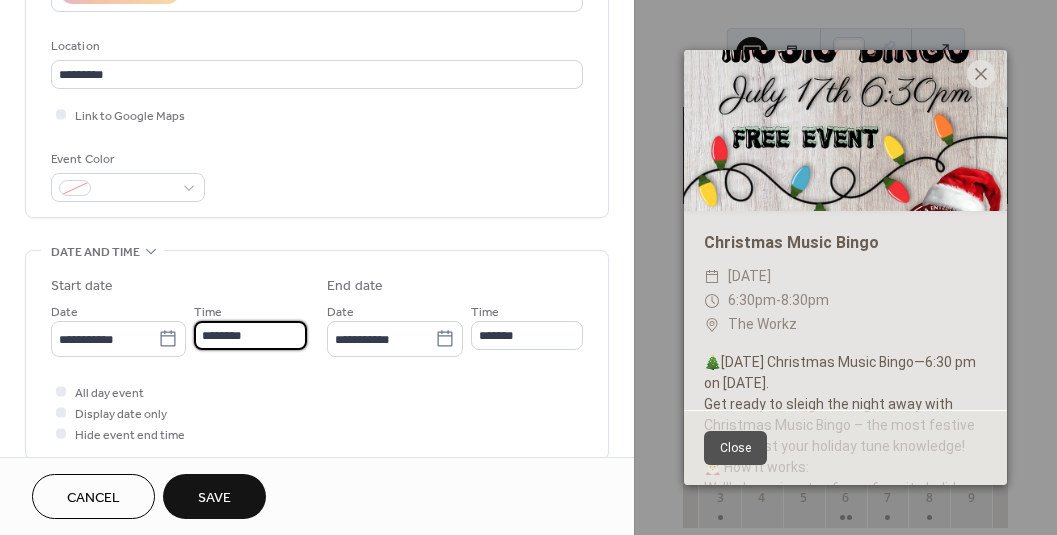 click on "********" at bounding box center [250, 335] 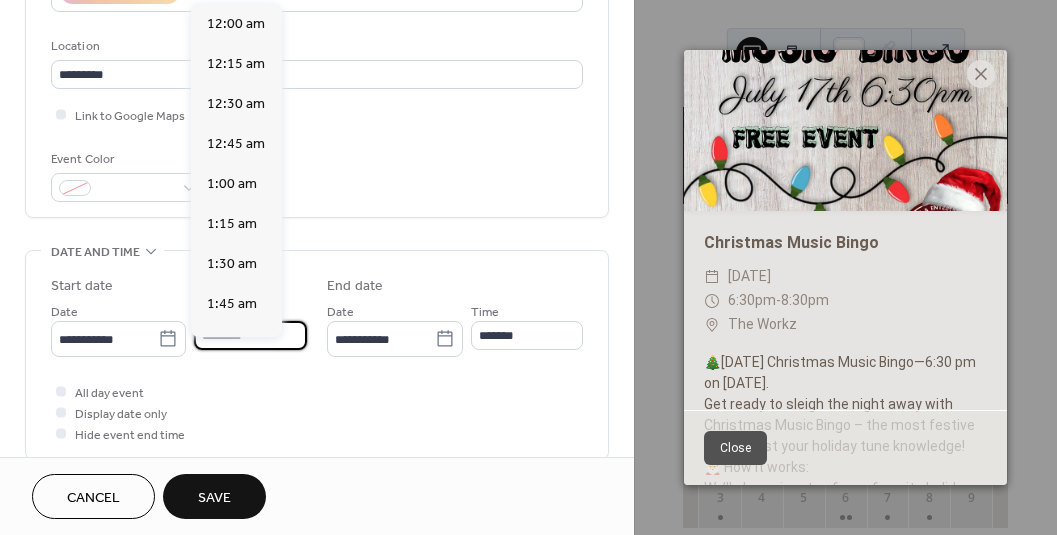 click on "********" at bounding box center (250, 335) 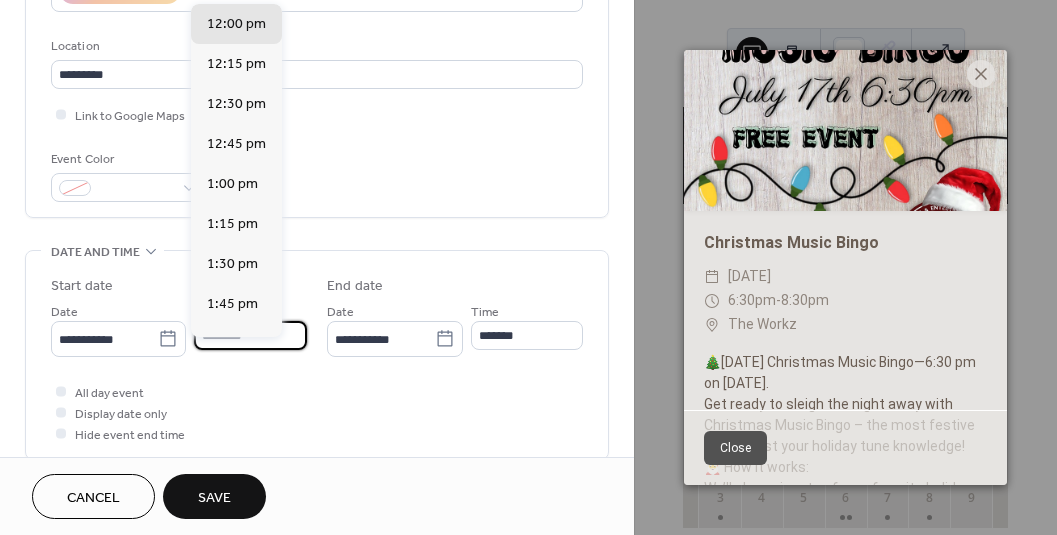 click on "********" at bounding box center (250, 335) 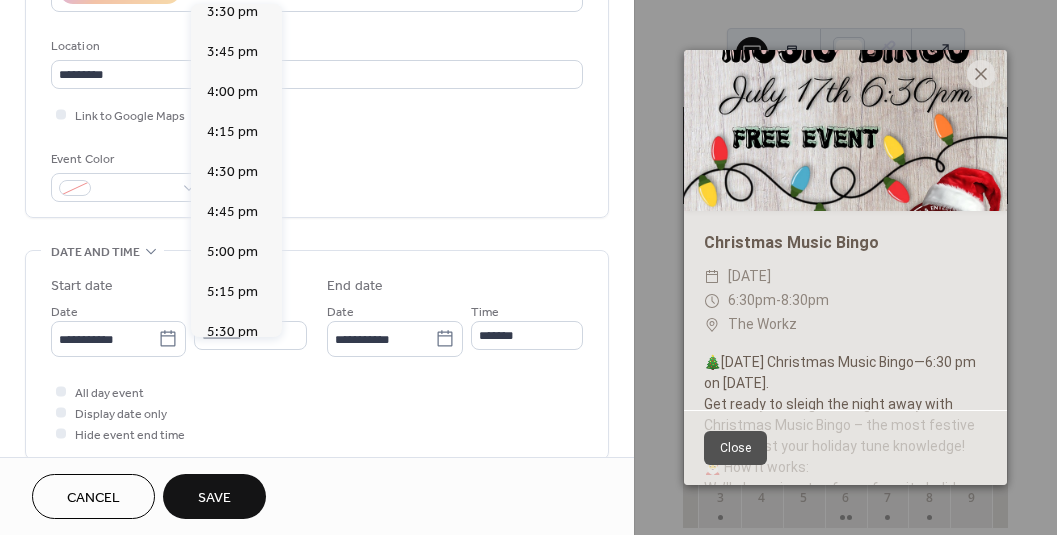 scroll, scrollTop: 2515, scrollLeft: 0, axis: vertical 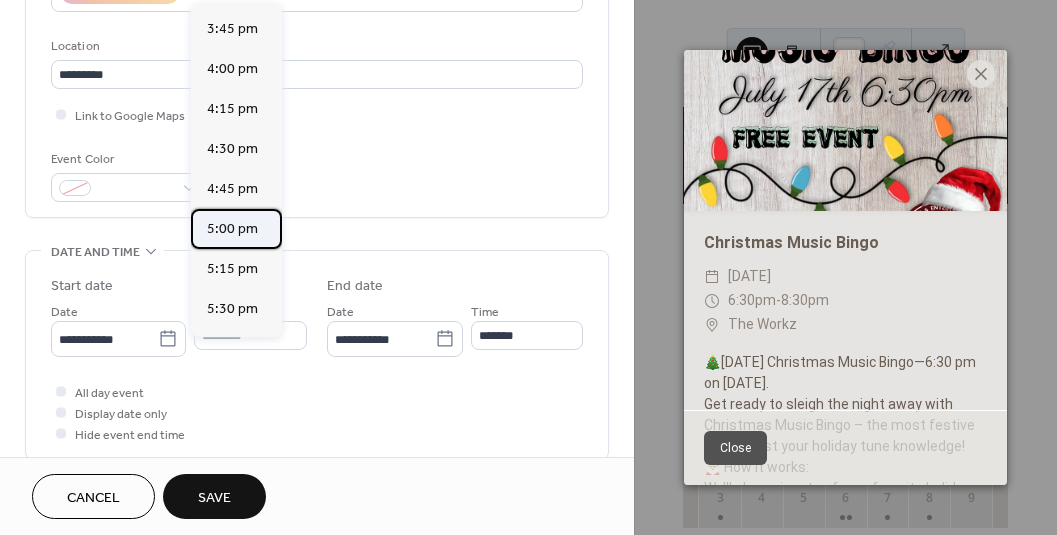 click on "5:00 pm" at bounding box center (232, 229) 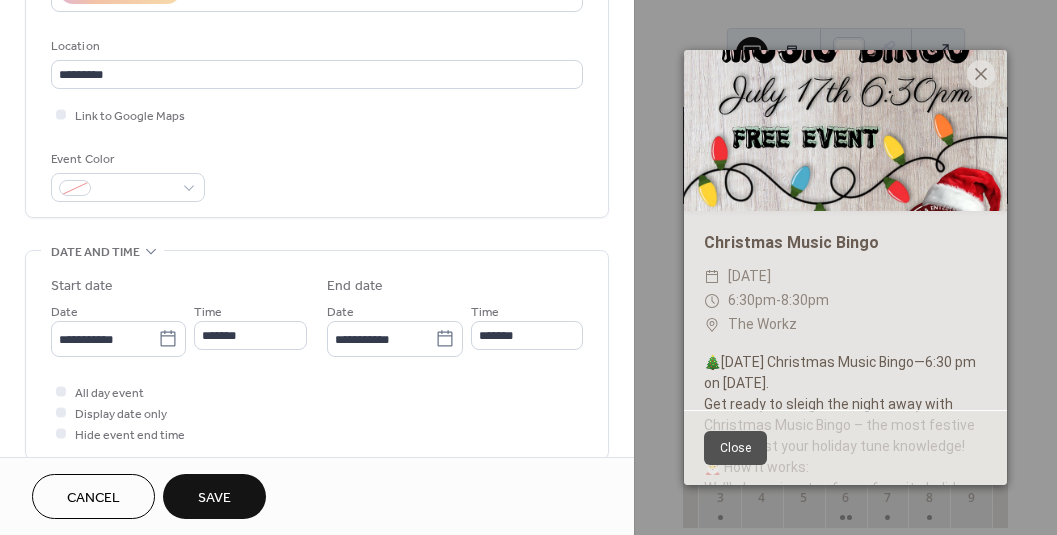 type on "*******" 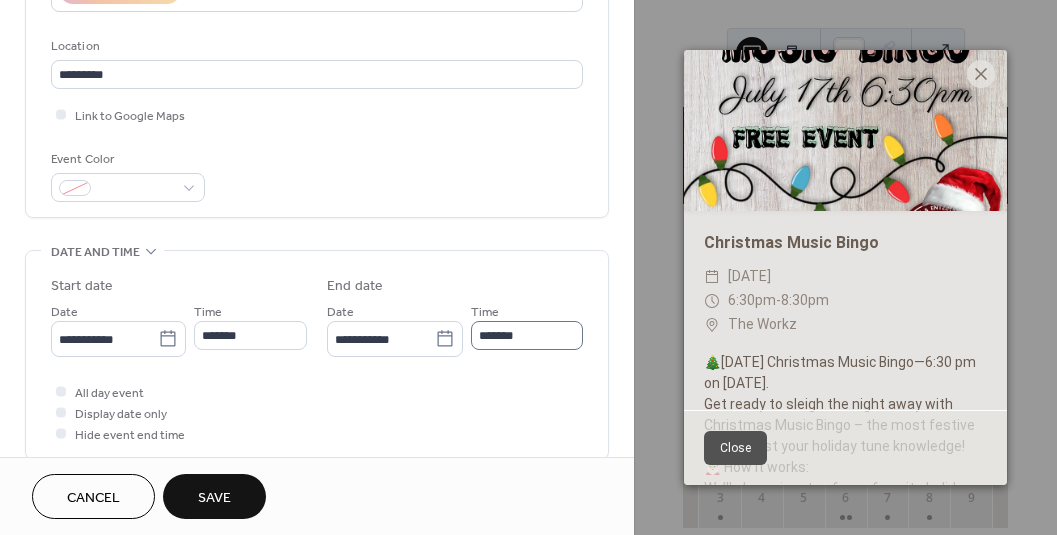 click on "*******" at bounding box center [527, 335] 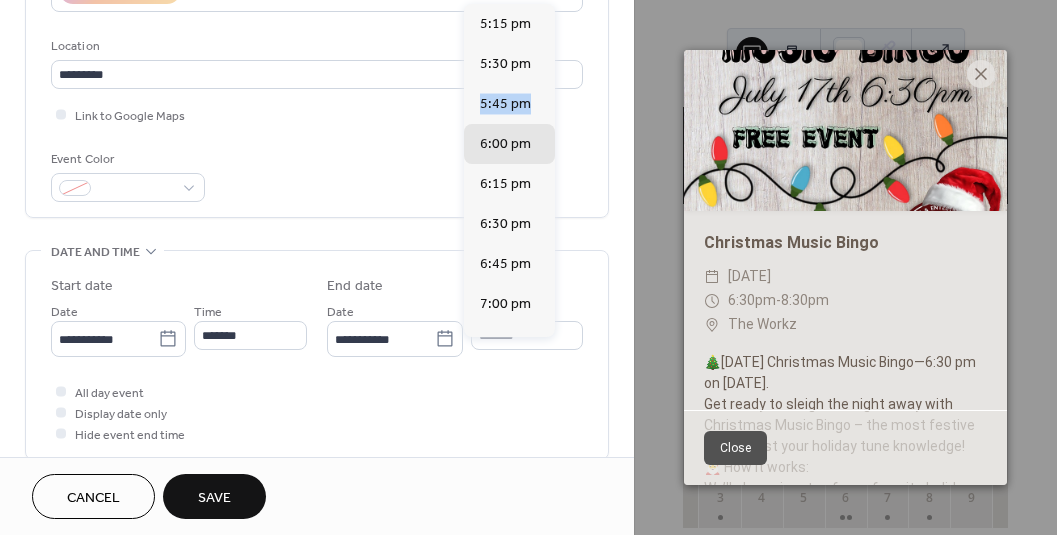 drag, startPoint x: 545, startPoint y: 82, endPoint x: 548, endPoint y: 100, distance: 18.248287 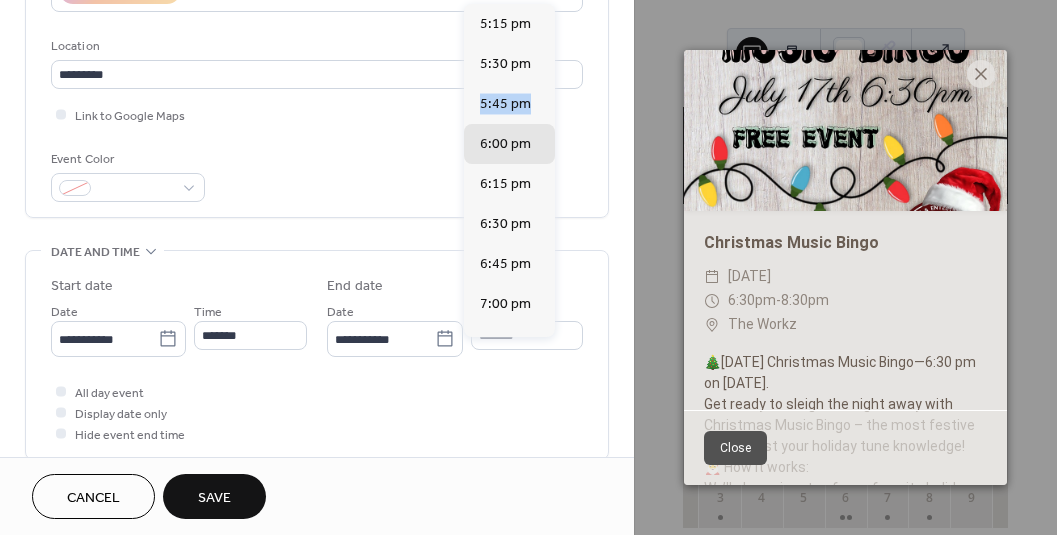 click on "5:15 pm 5:30 pm 5:45 pm 6:00 pm 6:15 pm 6:30 pm 6:45 pm 7:00 pm 7:15 pm 7:30 pm 7:45 pm 8:00 pm 8:15 pm 8:30 pm 8:45 pm 9:00 pm 9:15 pm 9:30 pm 9:45 pm 10:00 pm 10:15 pm 10:30 pm 10:45 pm 11:00 pm 11:15 pm 11:30 pm 11:45 pm" at bounding box center [509, 170] 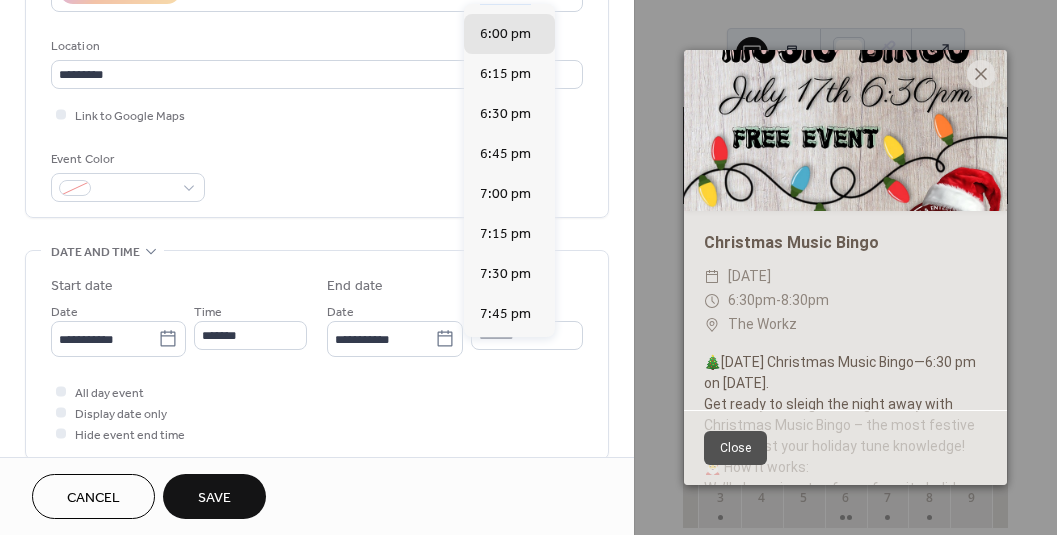 scroll, scrollTop: 185, scrollLeft: 0, axis: vertical 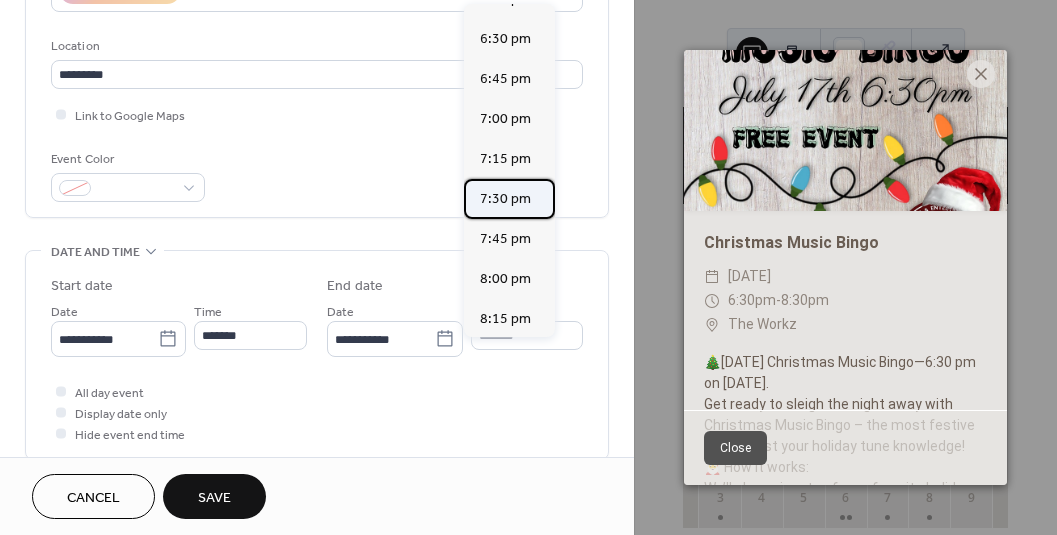 click on "7:30 pm" at bounding box center [505, 199] 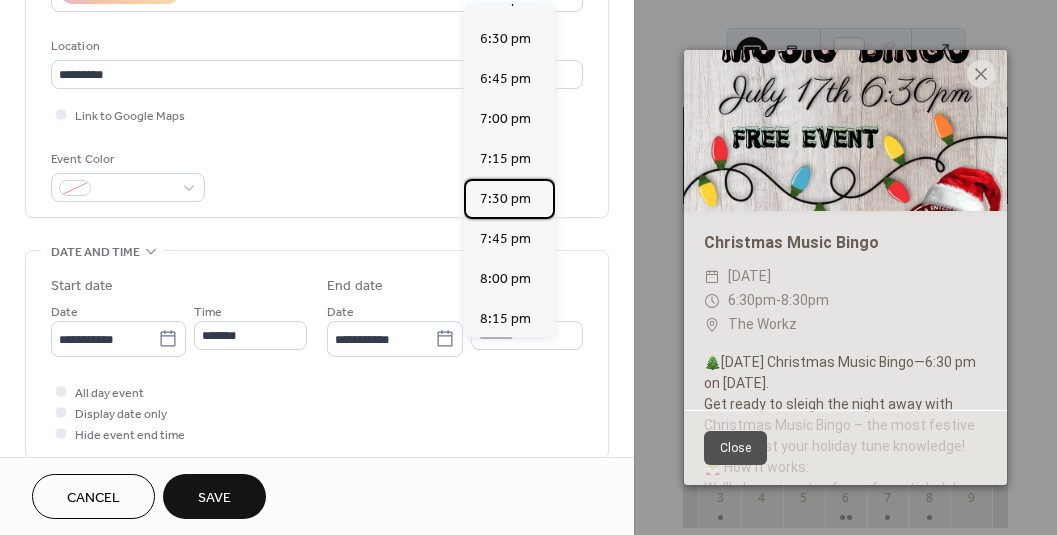 type on "*******" 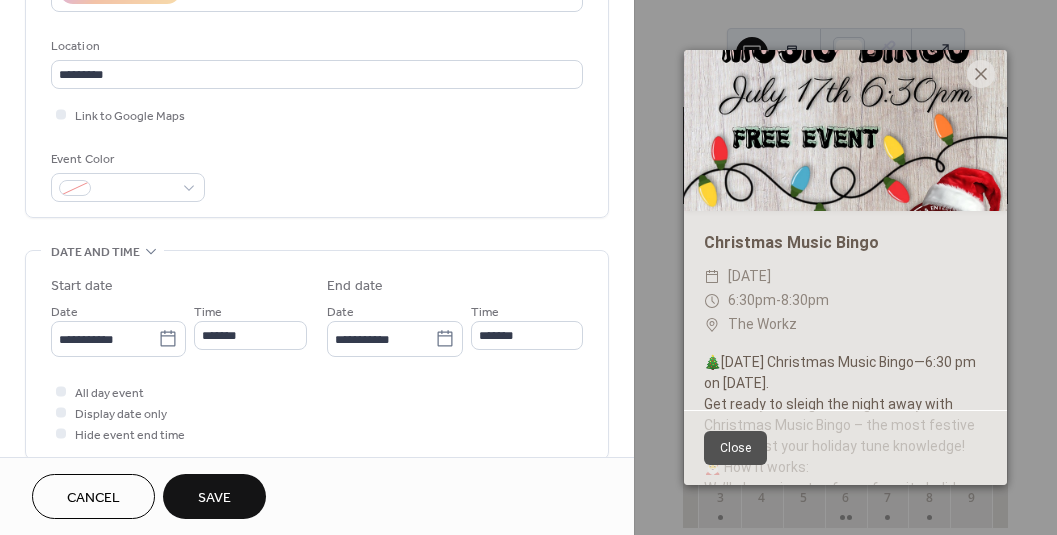 click on "**********" at bounding box center (317, 322) 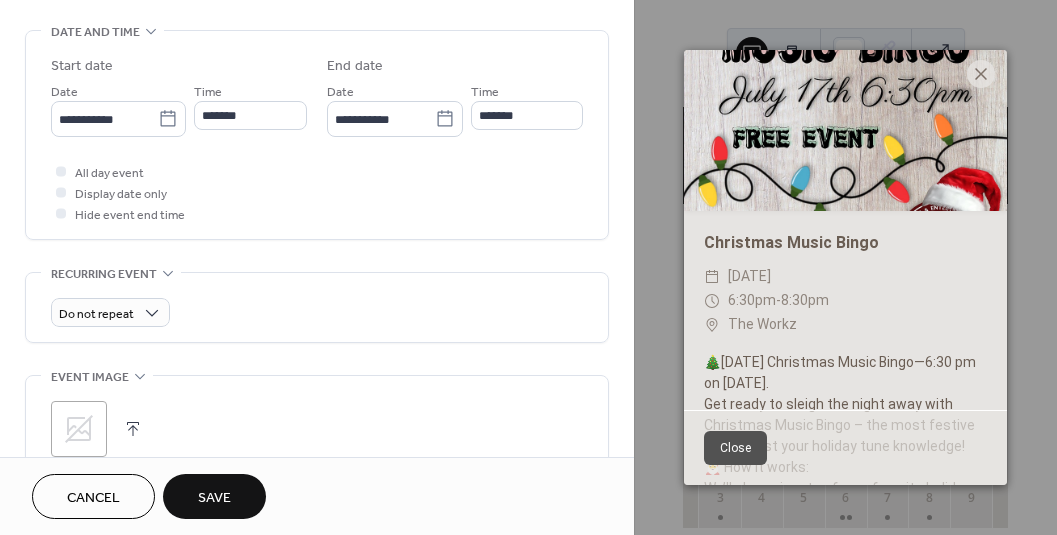 scroll, scrollTop: 632, scrollLeft: 0, axis: vertical 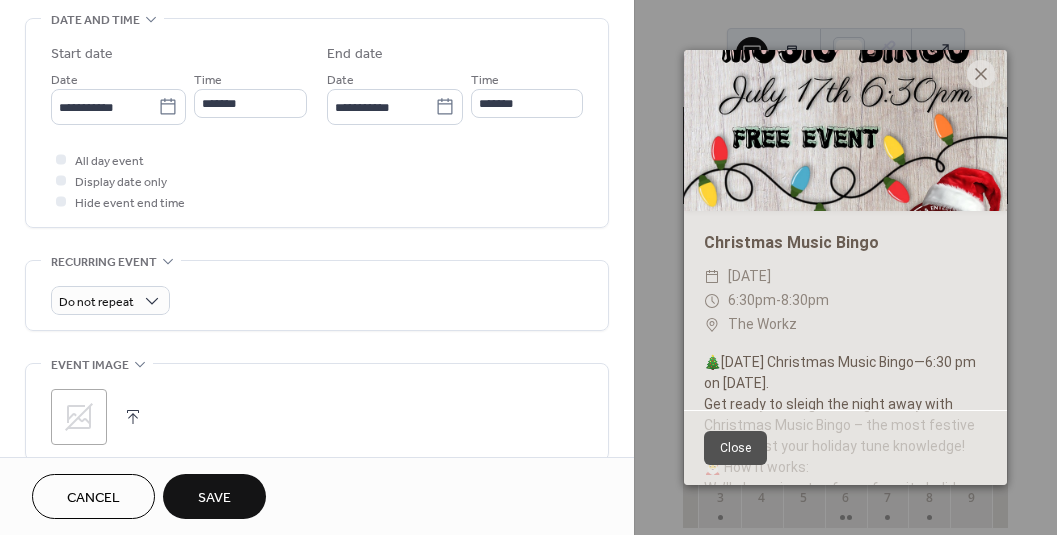drag, startPoint x: 619, startPoint y: 384, endPoint x: 619, endPoint y: 397, distance: 13 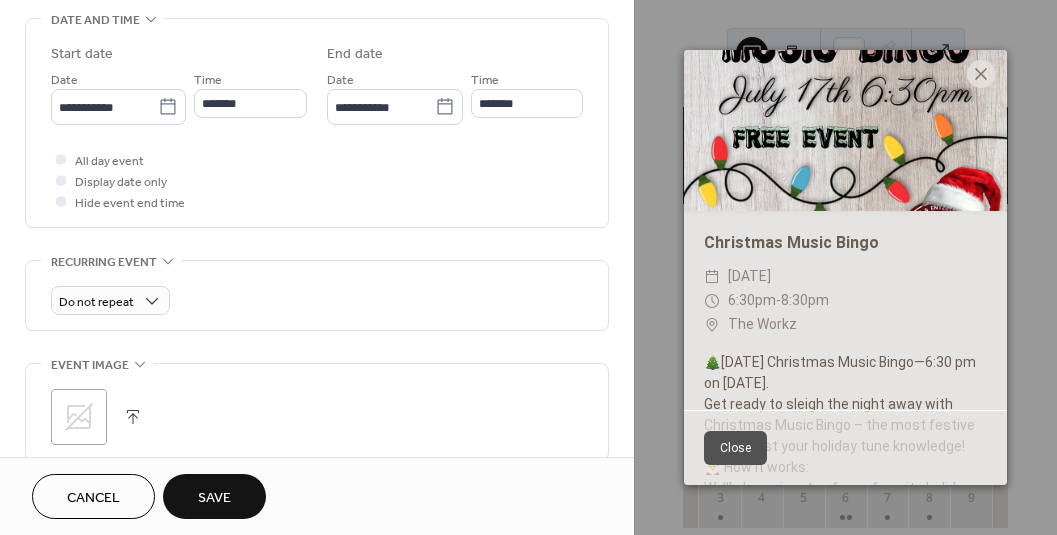 click on "**********" at bounding box center [317, 90] 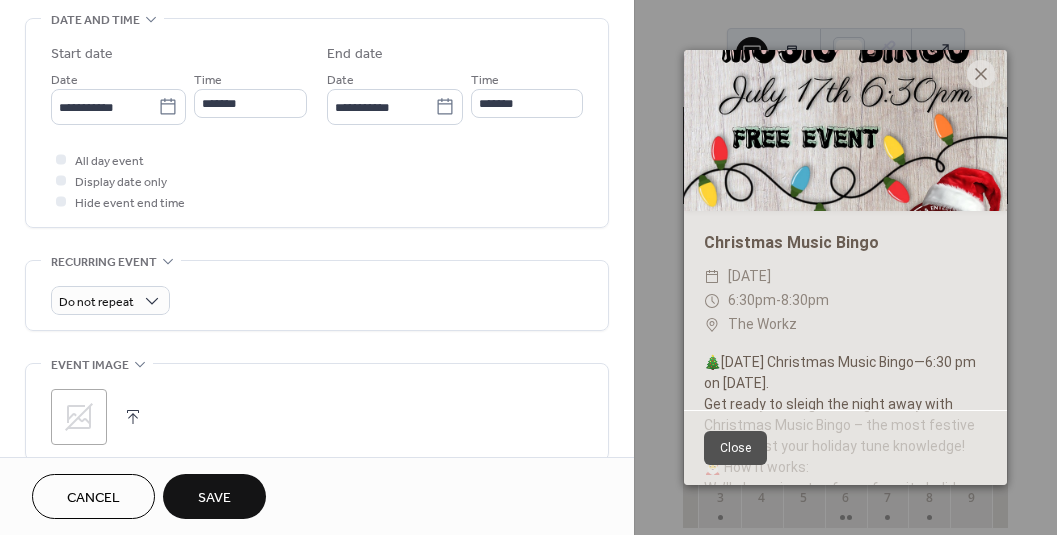 click on ";" at bounding box center [79, 417] 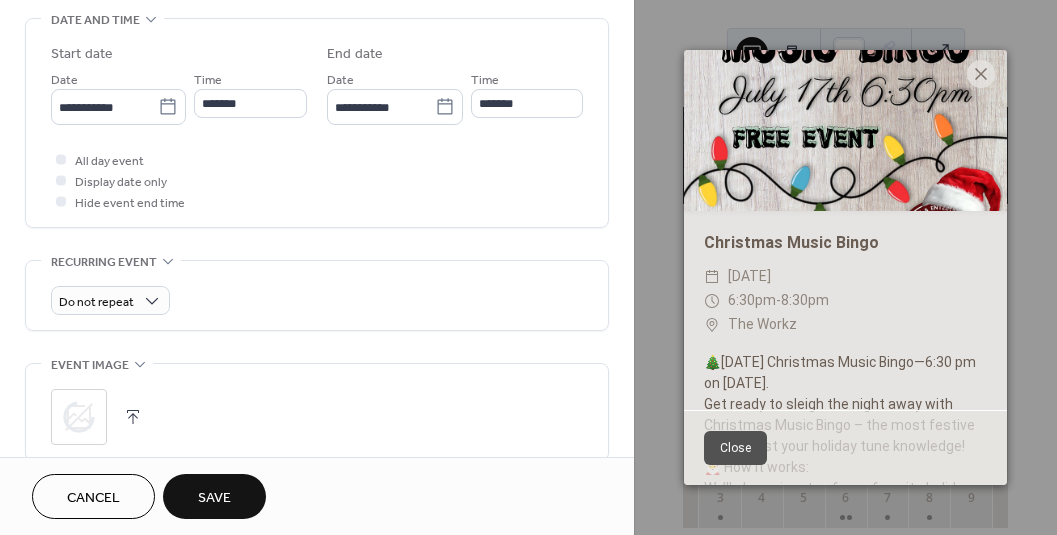click on "Save" at bounding box center (214, 496) 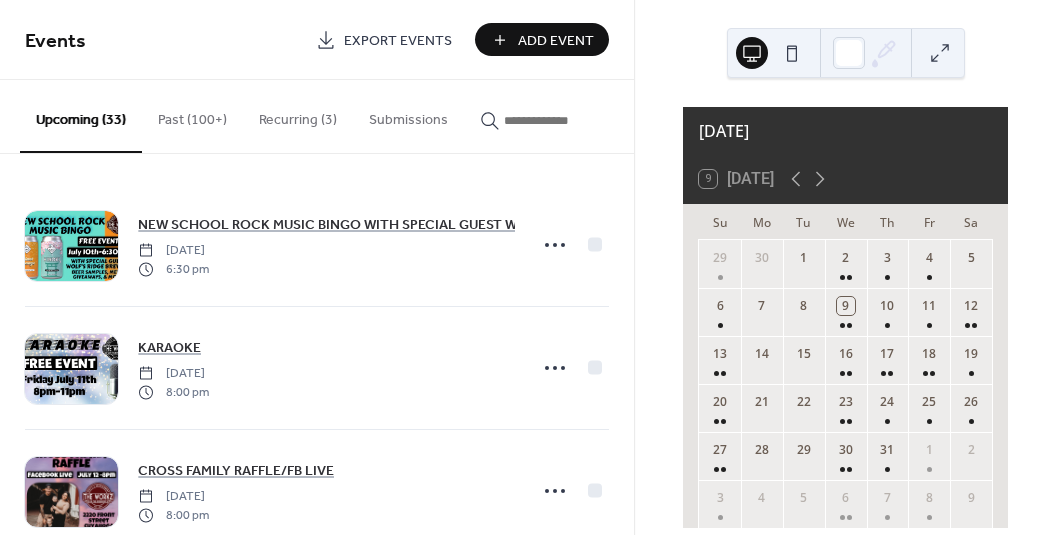 click on "Add Event" at bounding box center [556, 41] 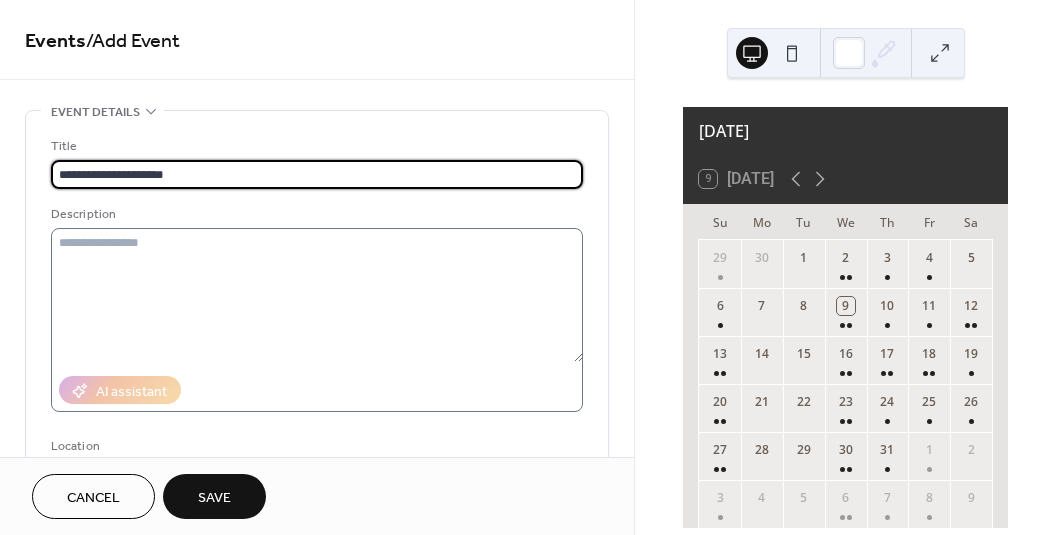 type on "**********" 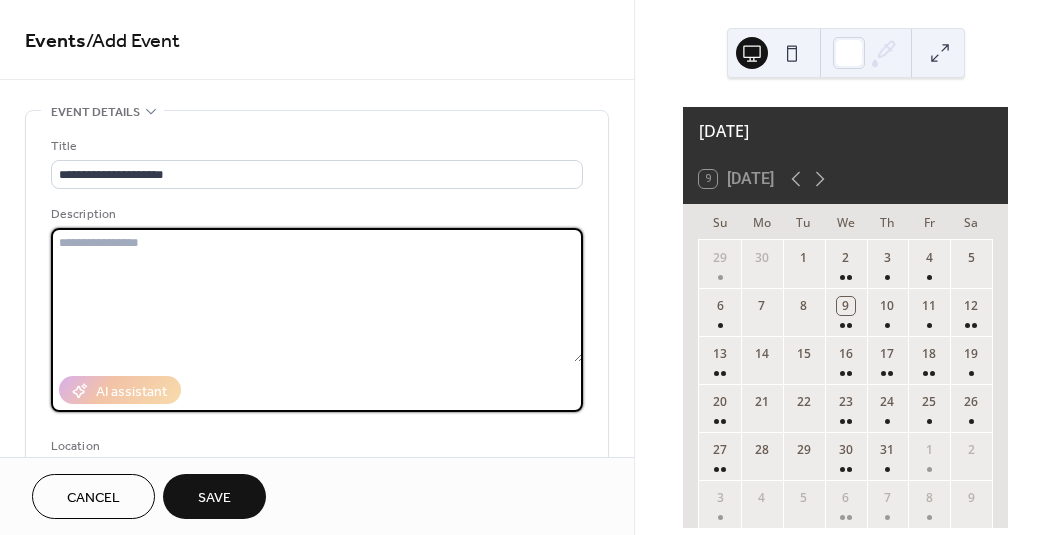 click at bounding box center [317, 295] 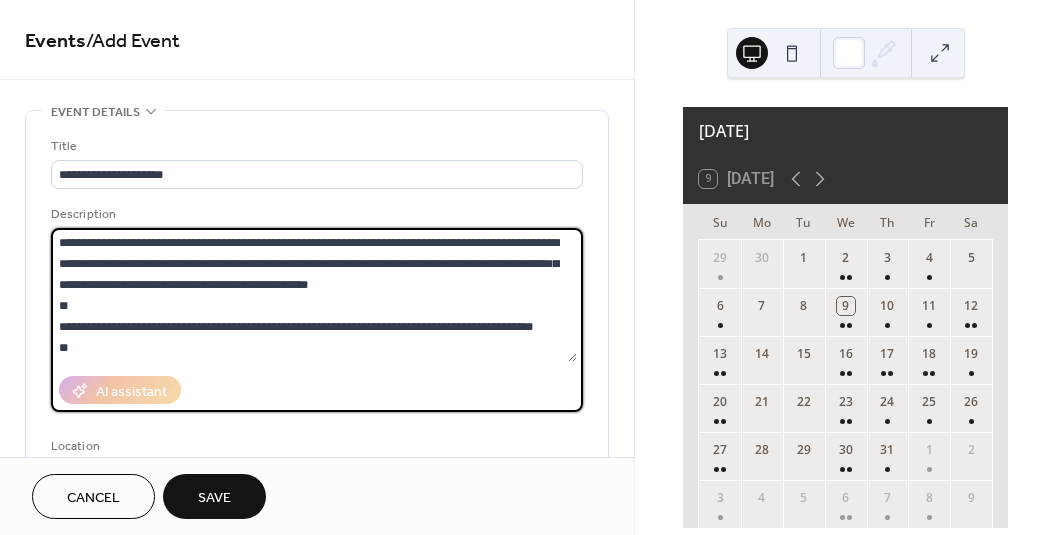 scroll, scrollTop: 357, scrollLeft: 0, axis: vertical 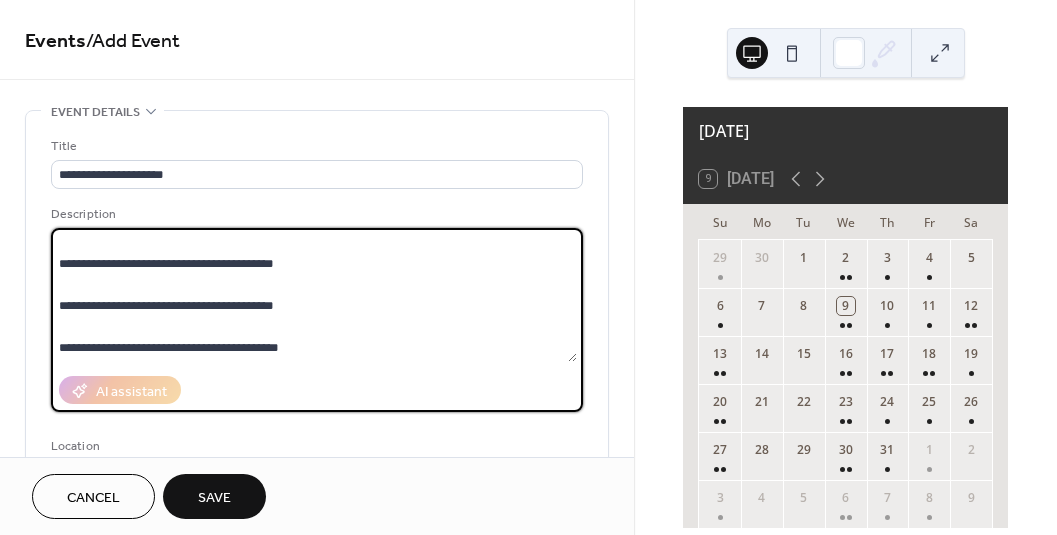 type on "**********" 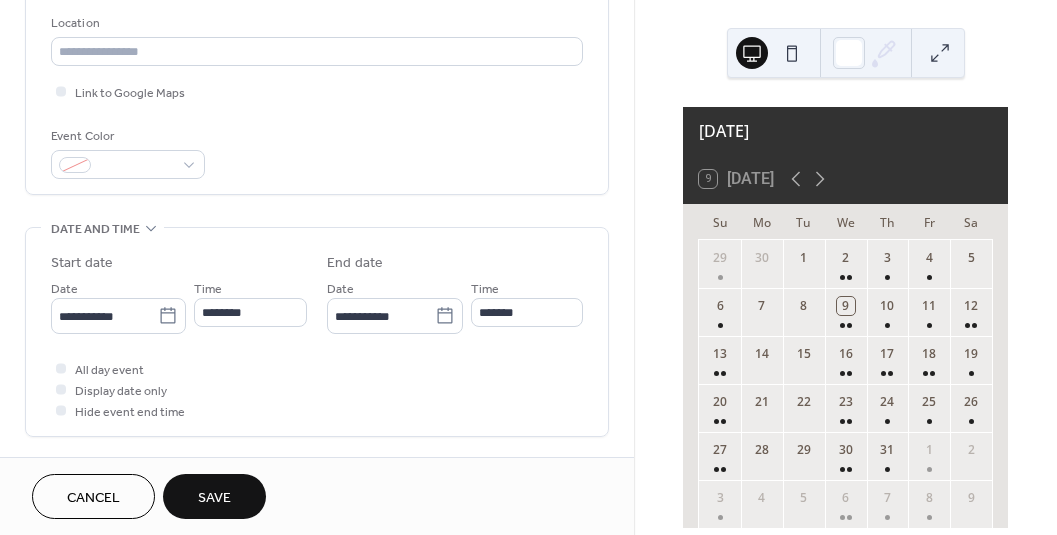 scroll, scrollTop: 480, scrollLeft: 0, axis: vertical 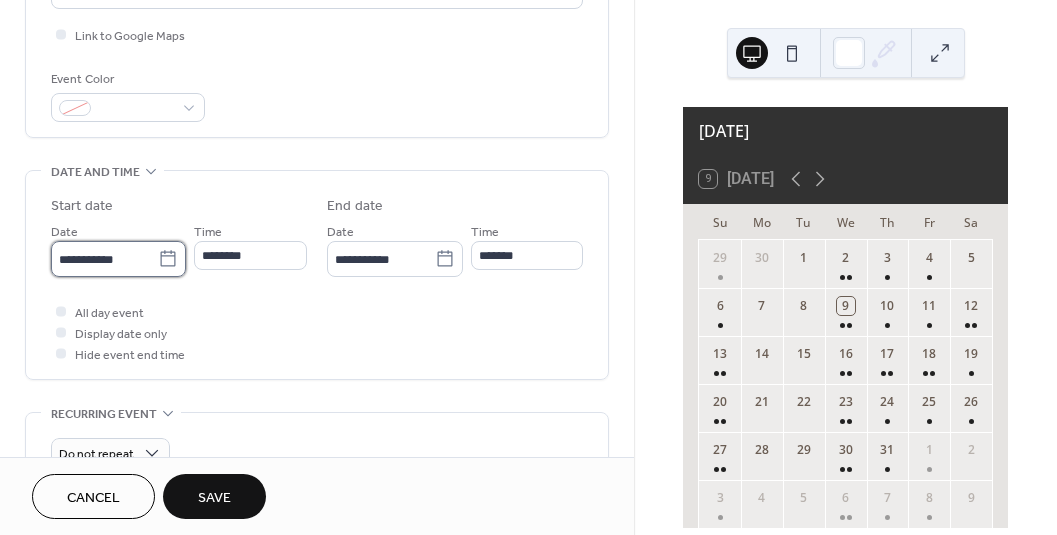 click on "**********" at bounding box center (104, 259) 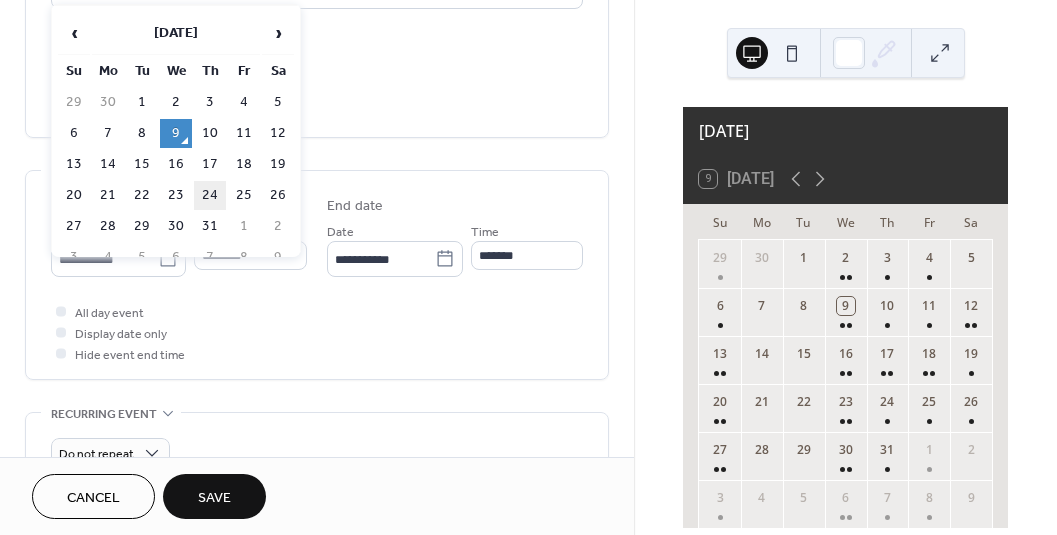 click on "24" at bounding box center [210, 195] 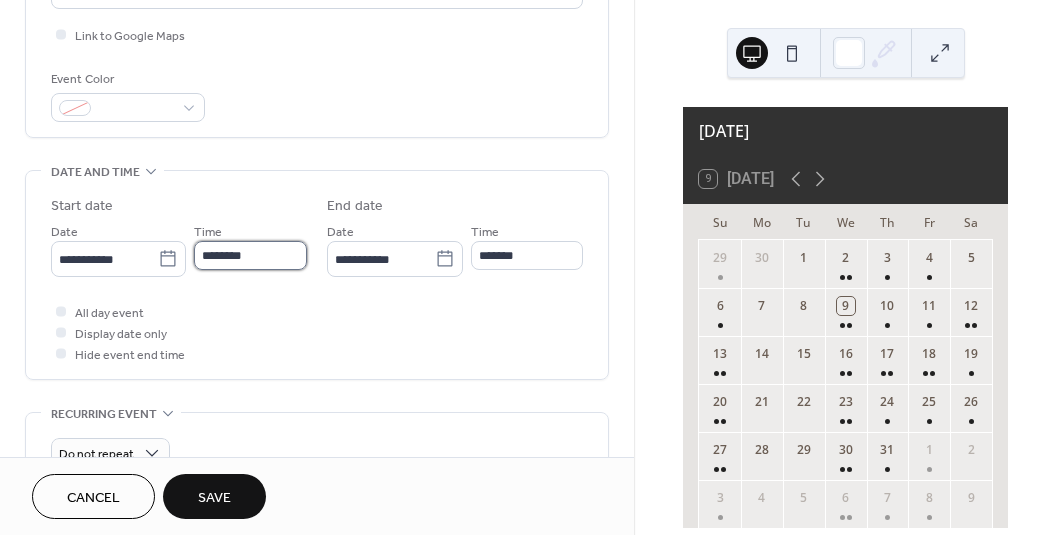 click on "********" at bounding box center [250, 255] 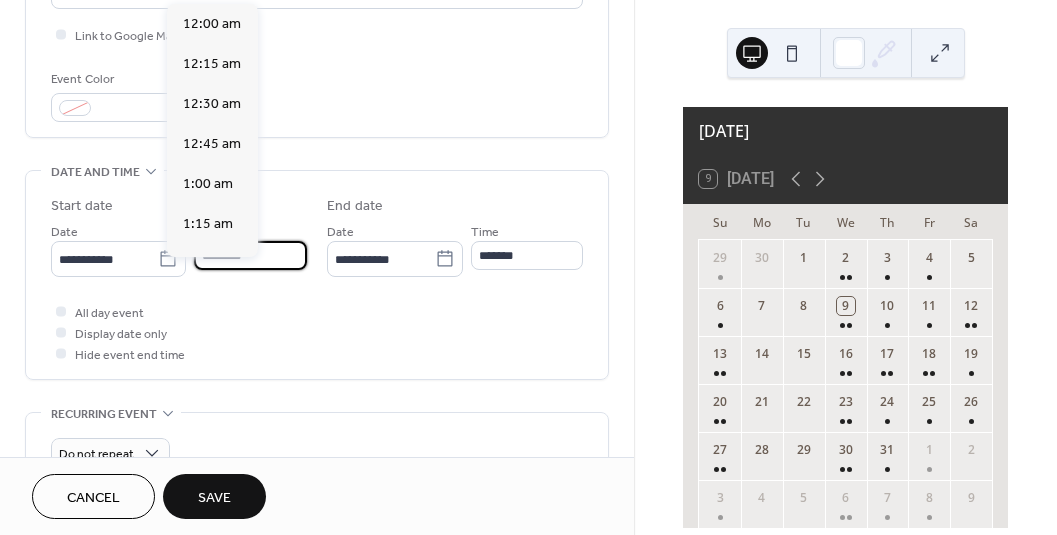scroll, scrollTop: 1920, scrollLeft: 0, axis: vertical 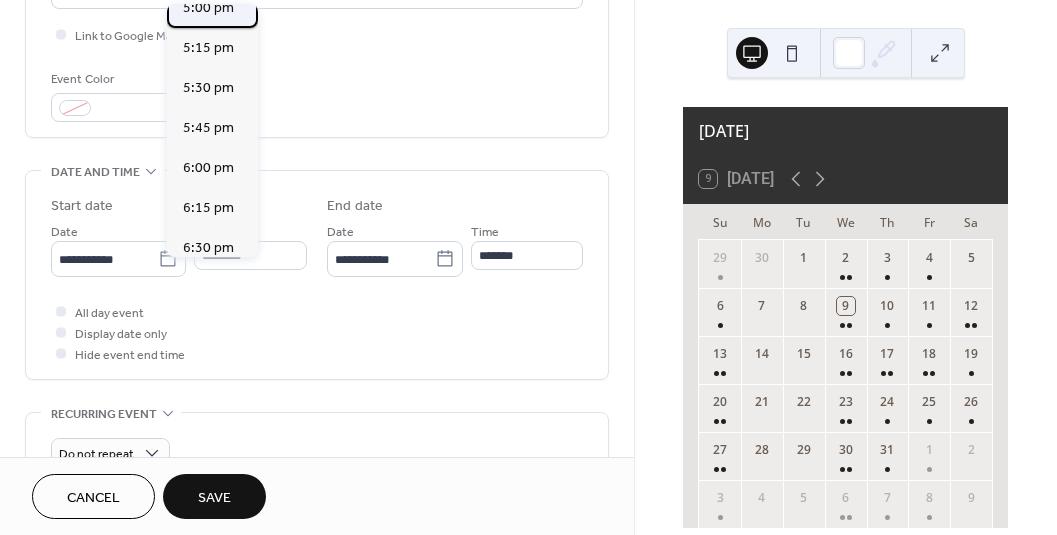 click on "5:00 pm" at bounding box center [208, 8] 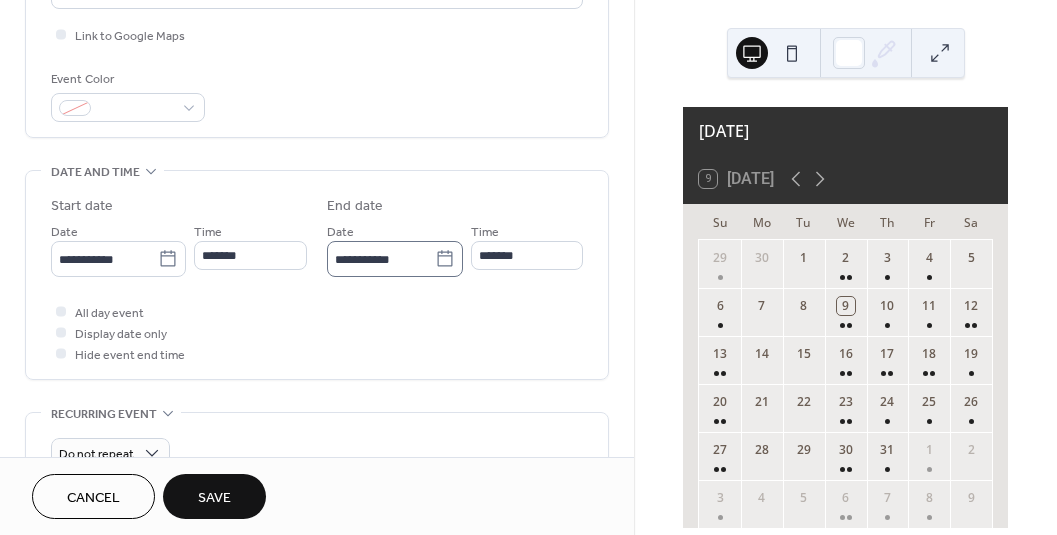 click 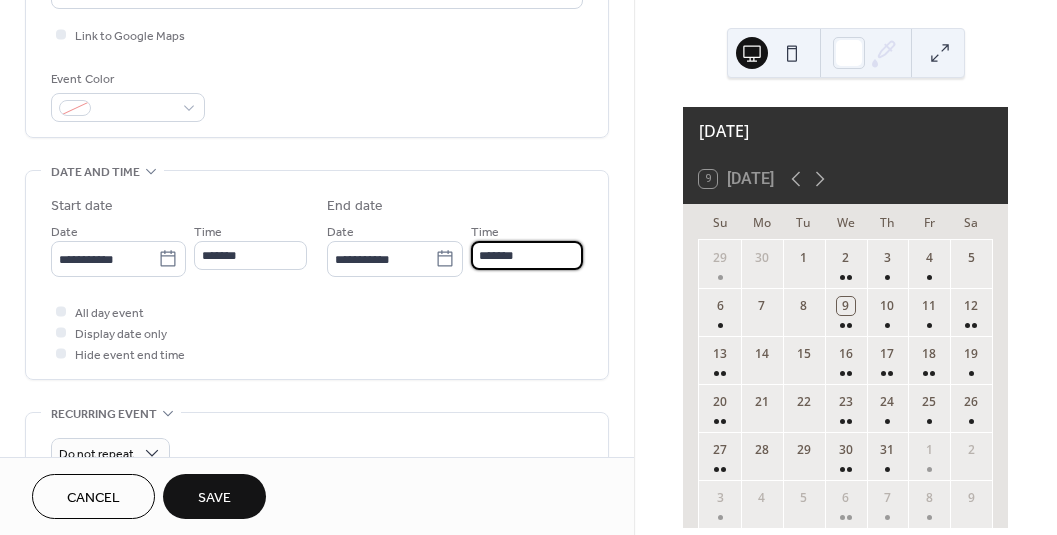 click on "*******" at bounding box center (527, 255) 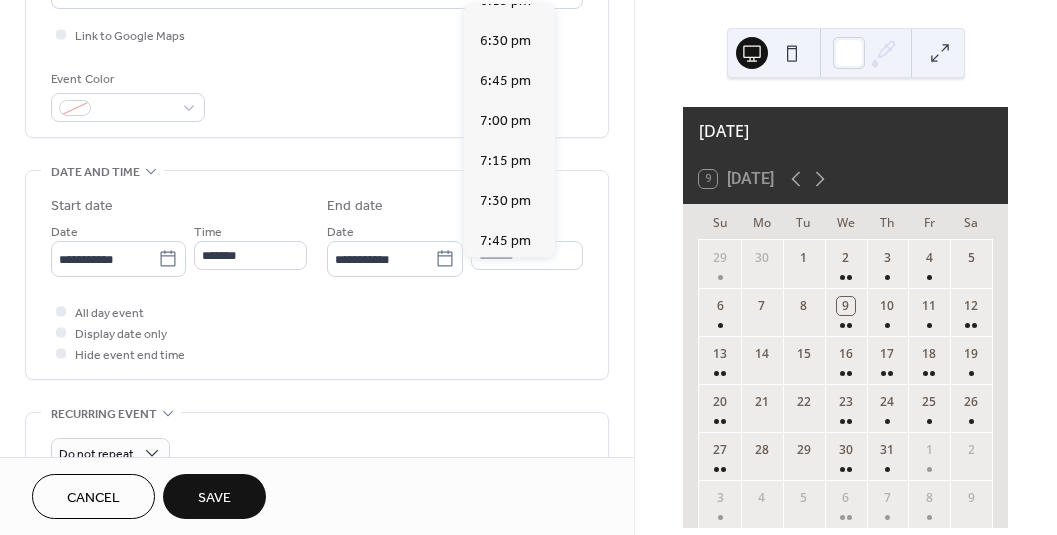 scroll, scrollTop: 192, scrollLeft: 0, axis: vertical 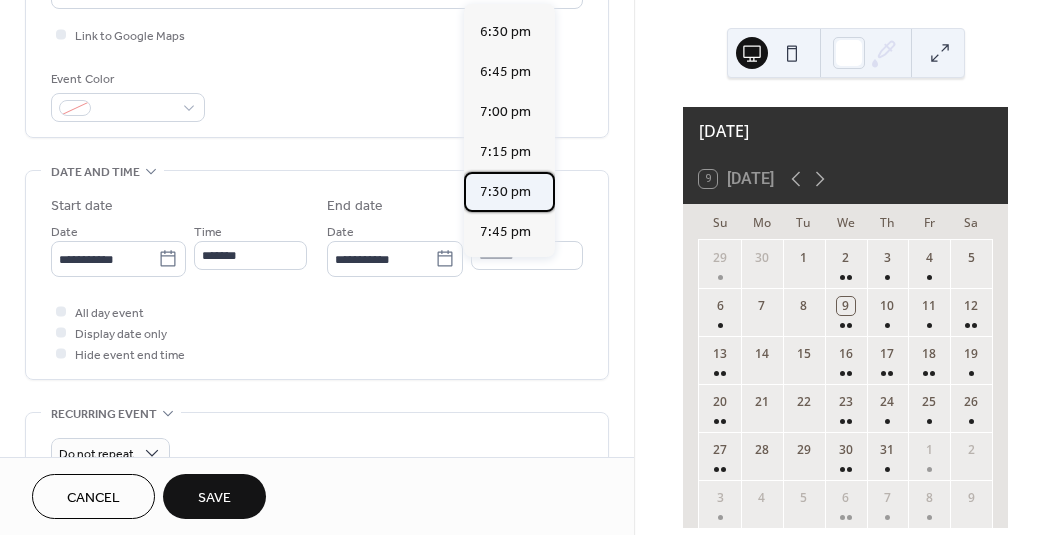 click on "7:30 pm" at bounding box center (505, 192) 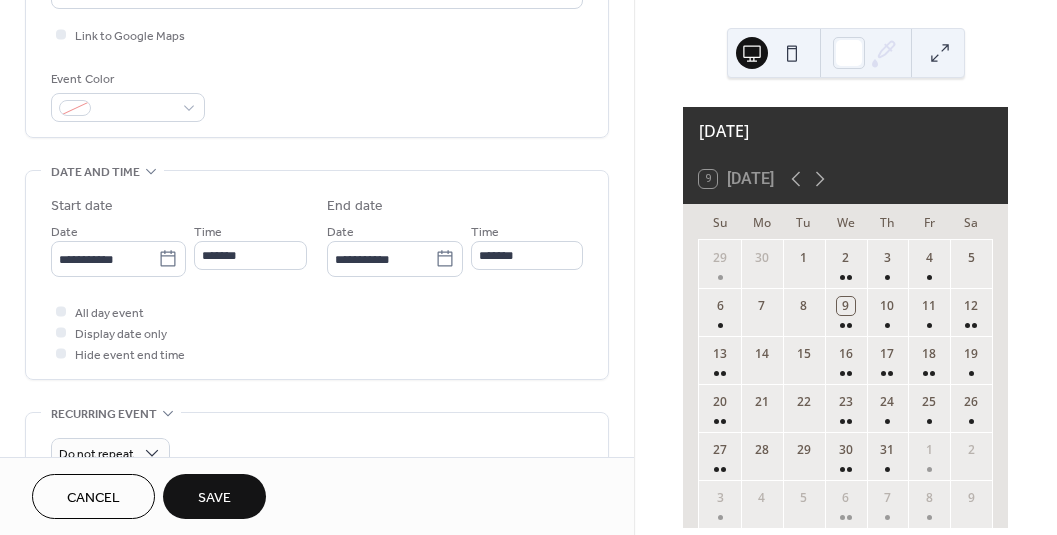 type on "*******" 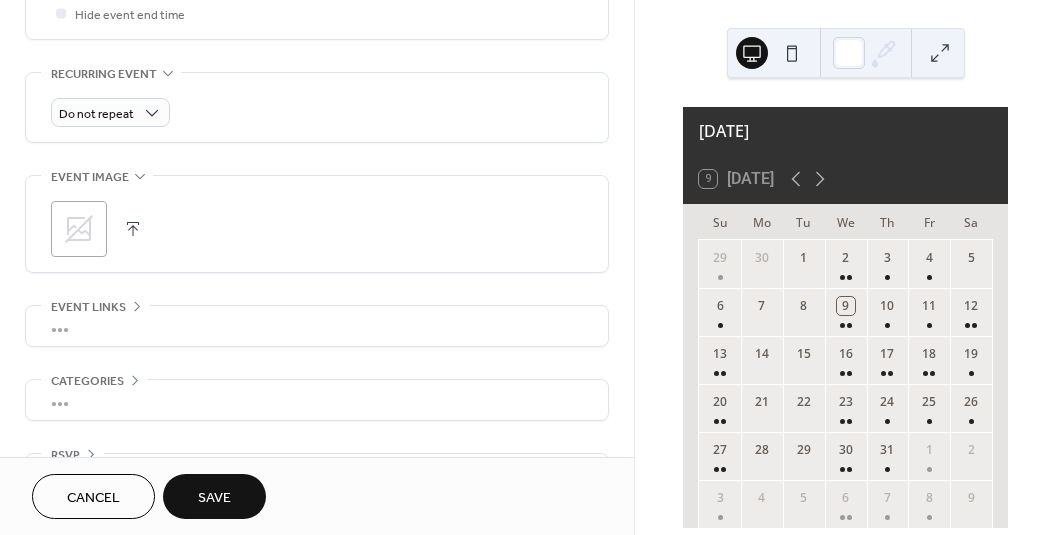 click 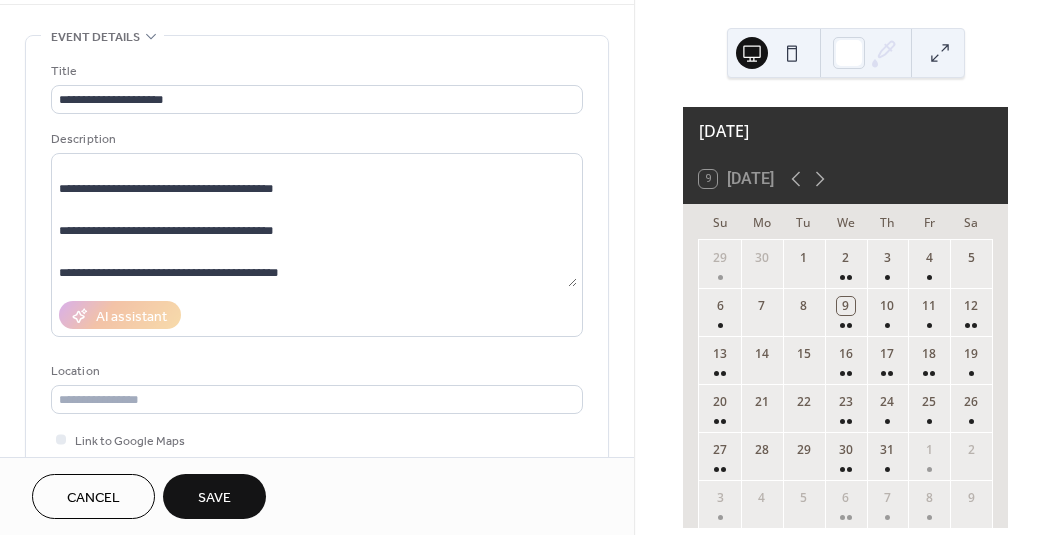 scroll, scrollTop: 42, scrollLeft: 0, axis: vertical 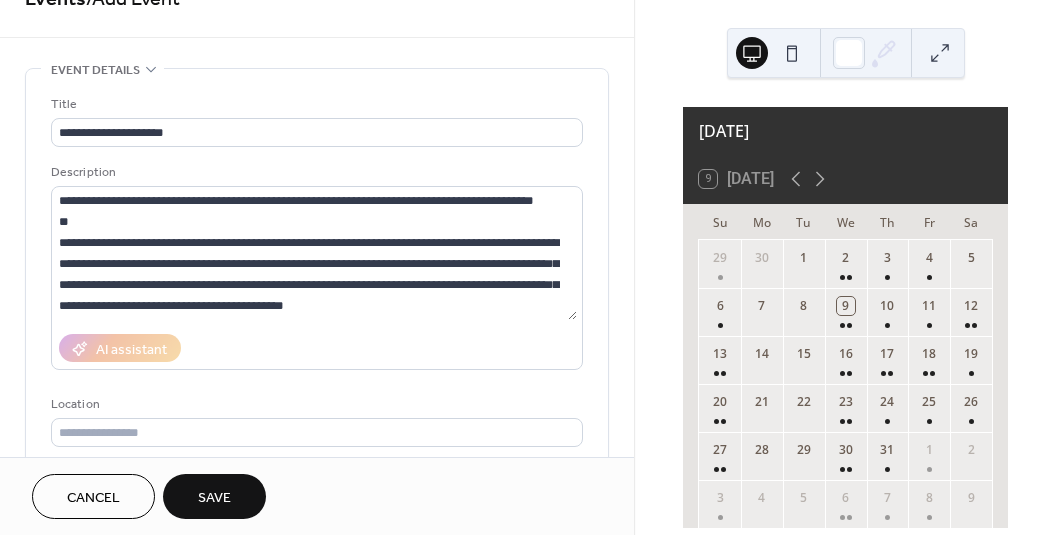 click on "Save" at bounding box center [214, 498] 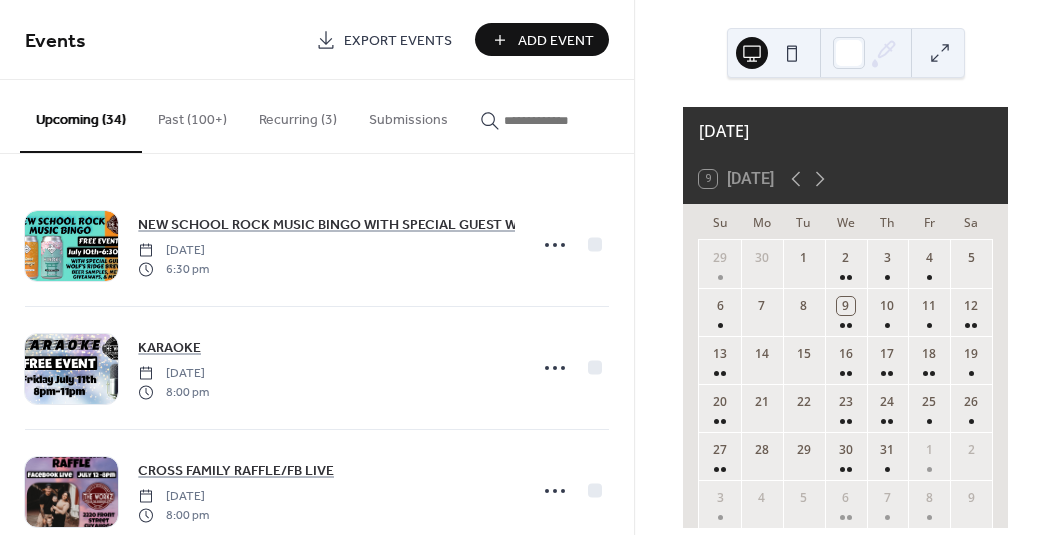 click on "[DATE] 9 [DATE] Su Mo Tu We Th Fr Sa 29 30 1 2 3 4 5 6 7 8 9 10 11 12 13 14 15 16 17 18 19 20 21 22 23 24 25 26 27 28 29 30 31 1 2 3 4 5 6 7 8 9" at bounding box center [845, 267] 